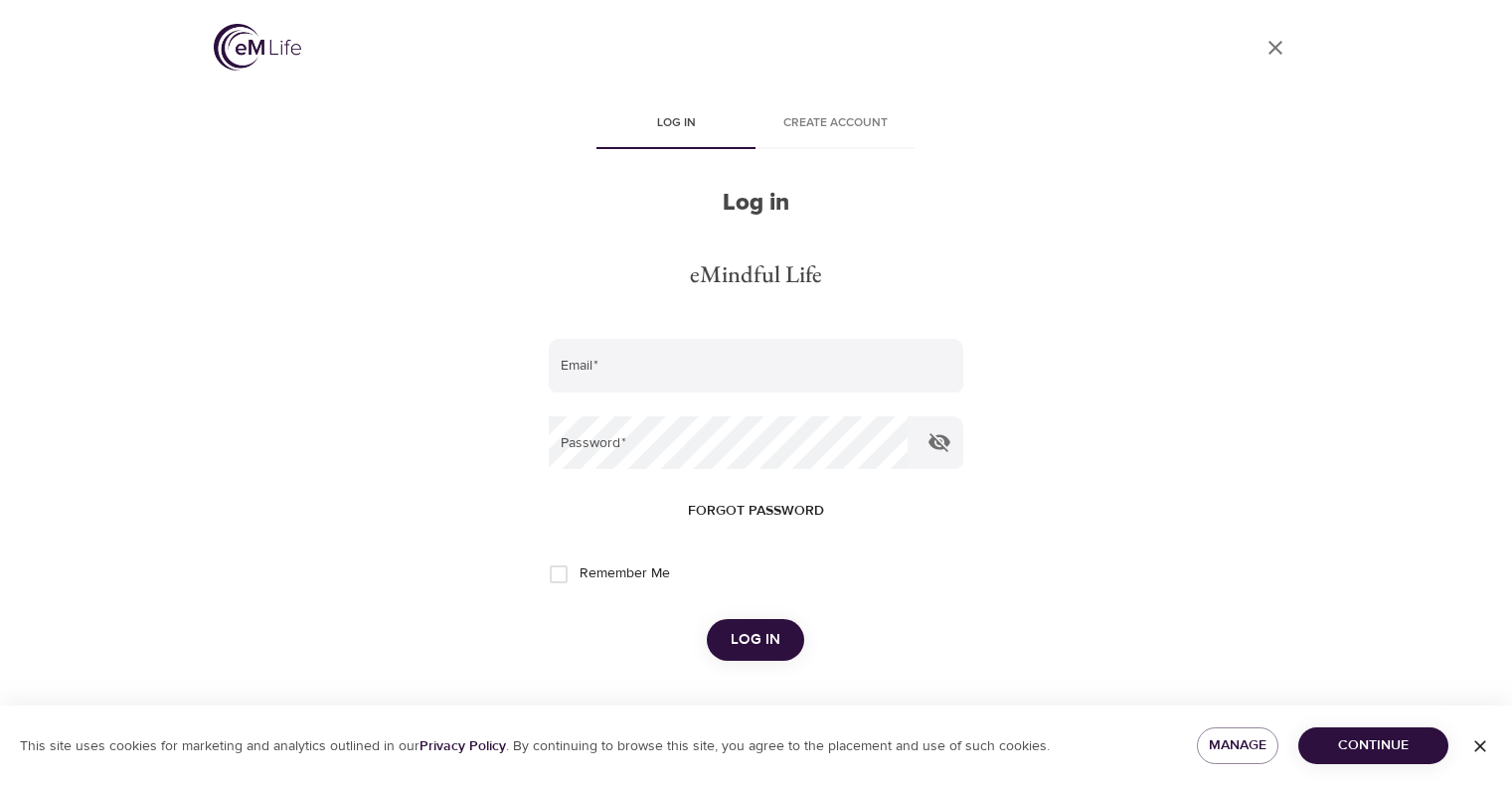 scroll, scrollTop: 0, scrollLeft: 0, axis: both 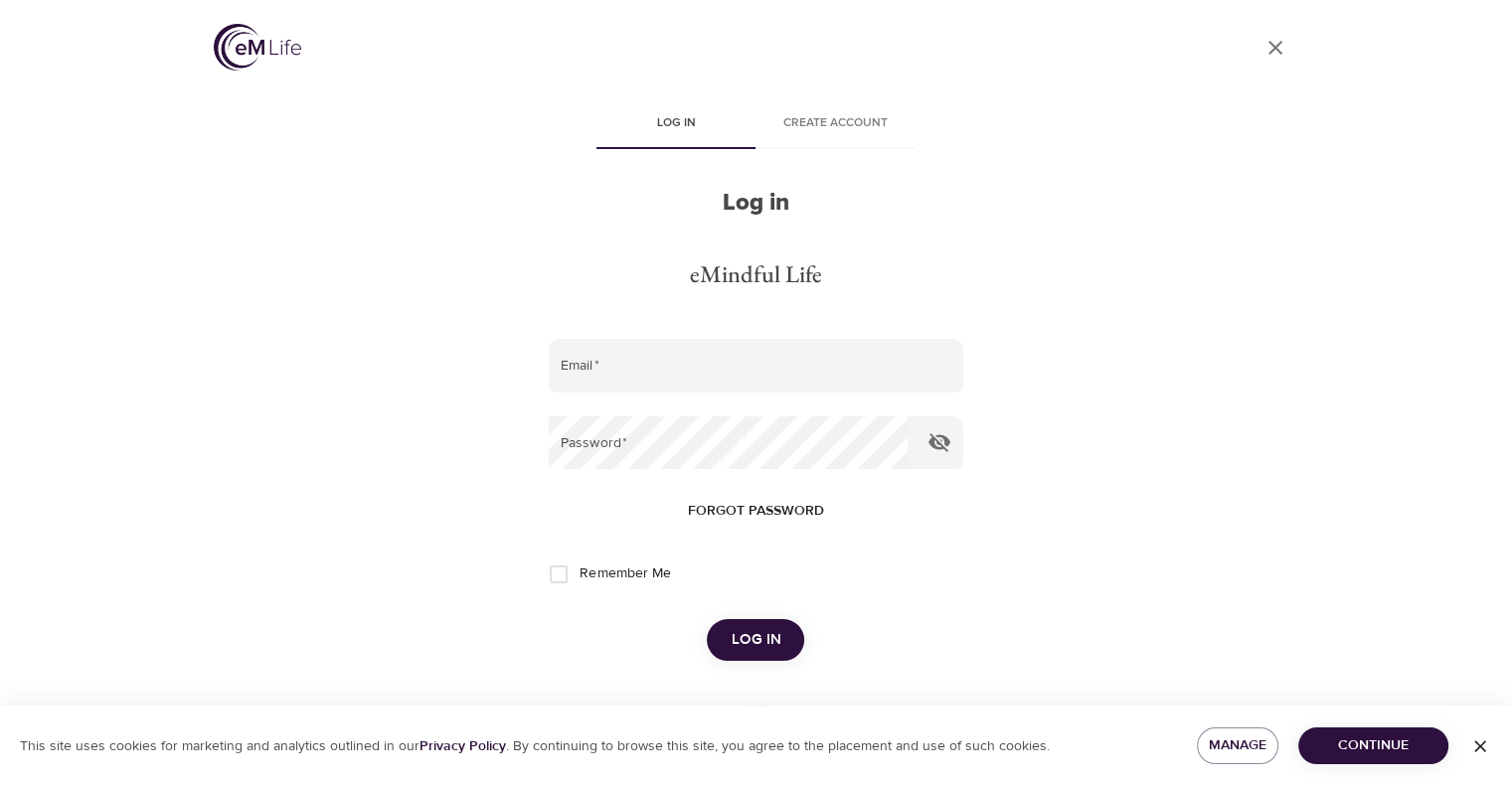 type 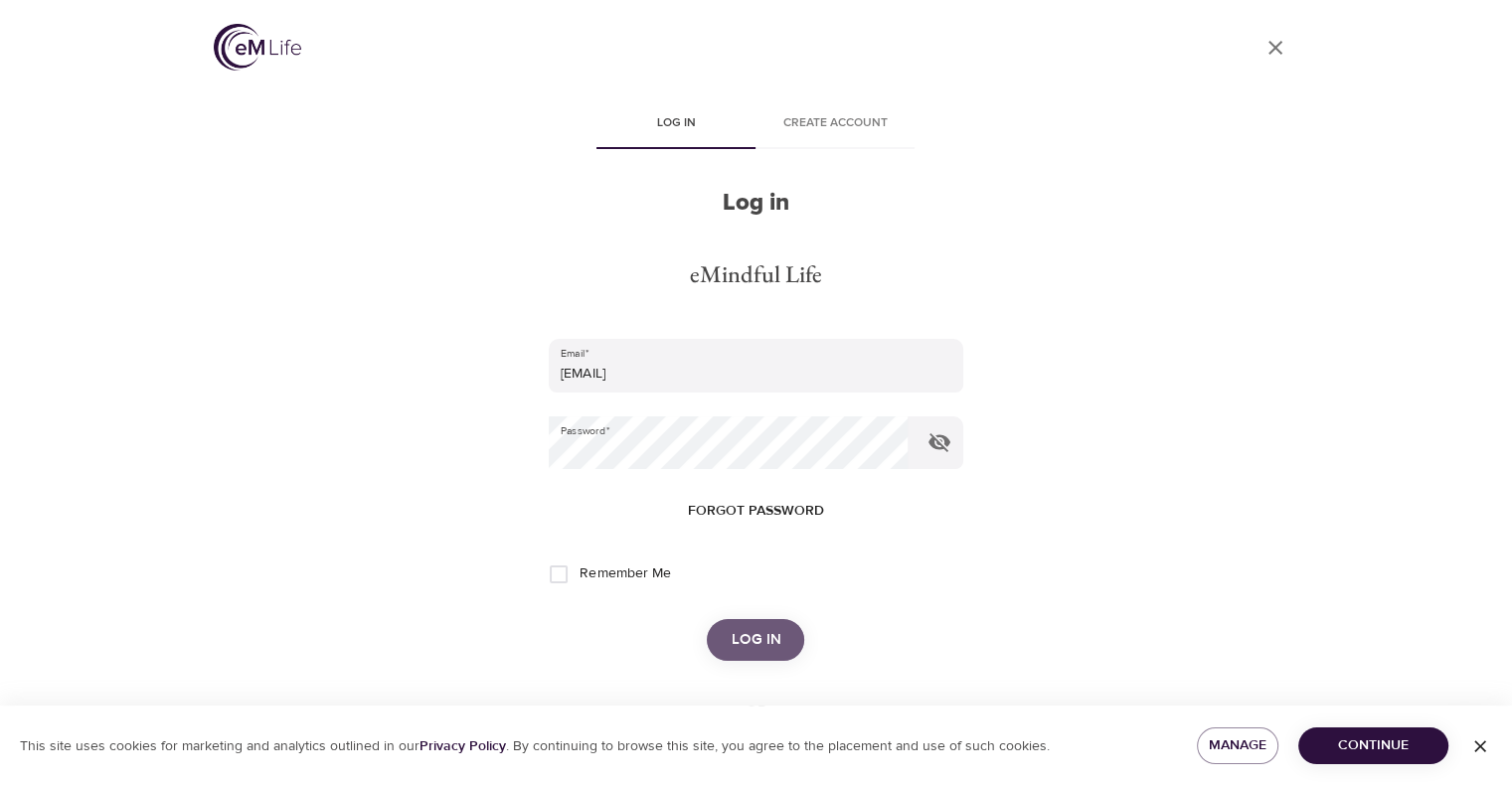 click on "Log in" at bounding box center [756, 640] 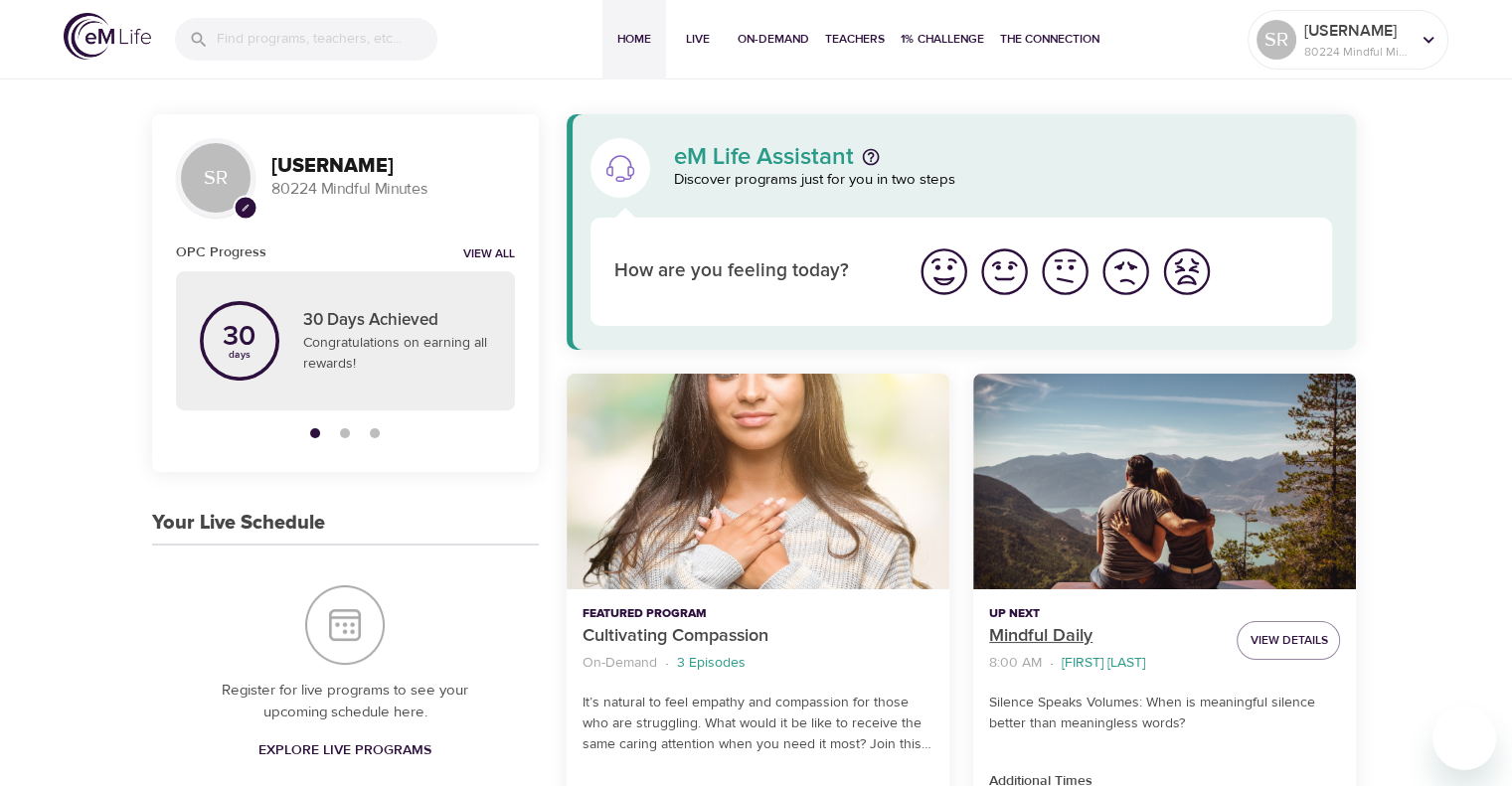 click on "Mindful Daily" at bounding box center [1104, 636] 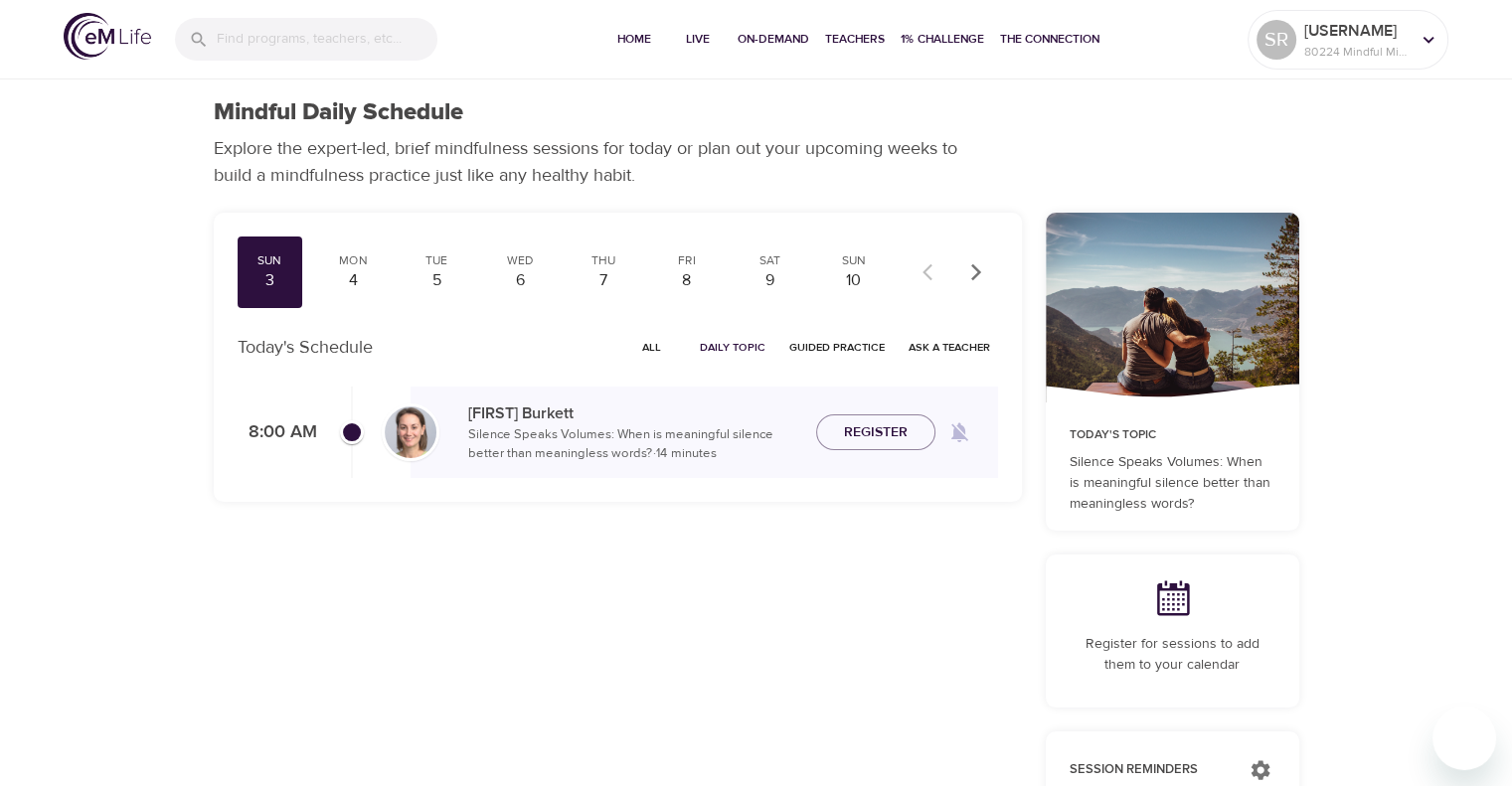 checkbox on "true" 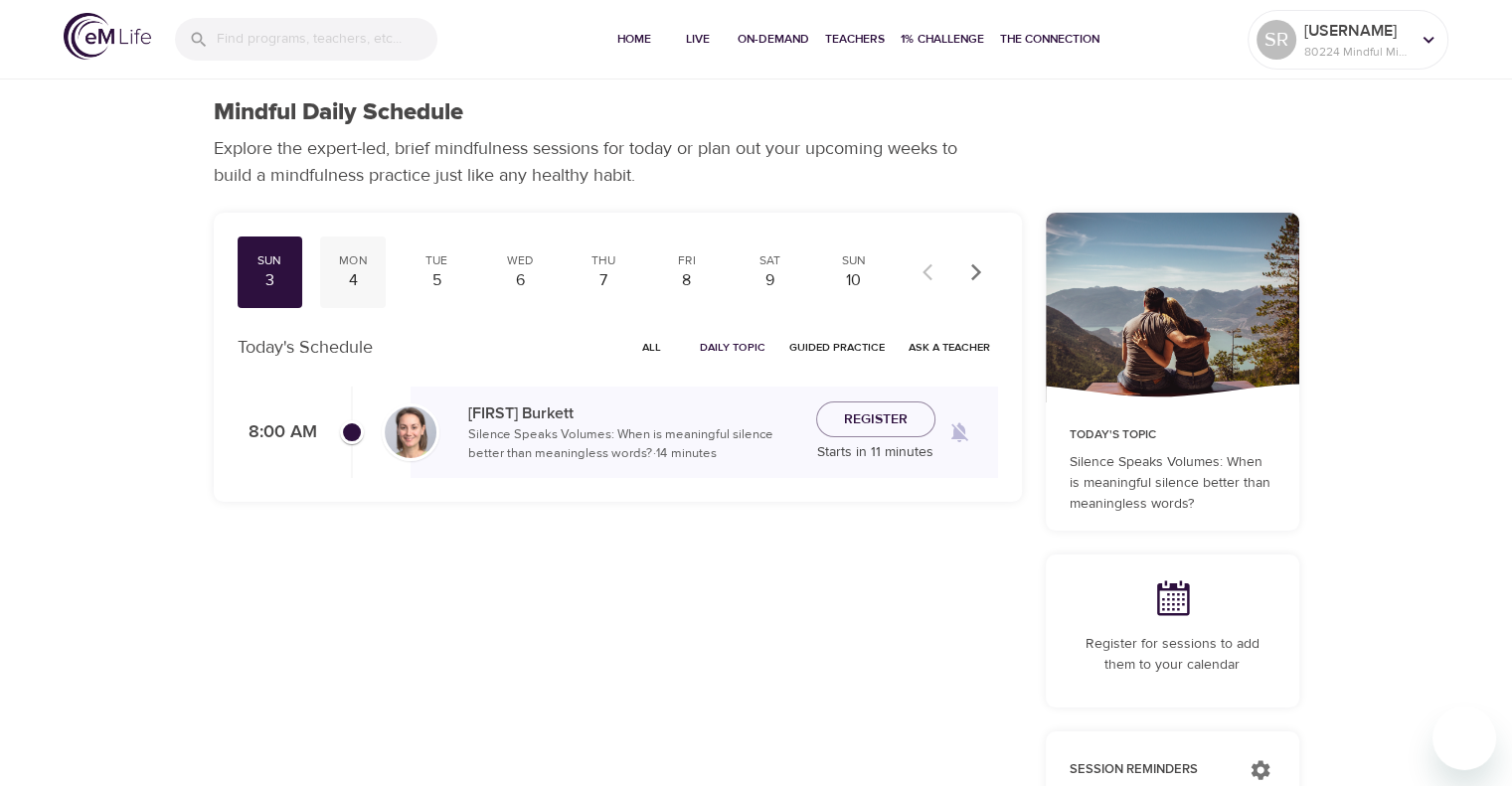 click on "Mon" at bounding box center [353, 260] 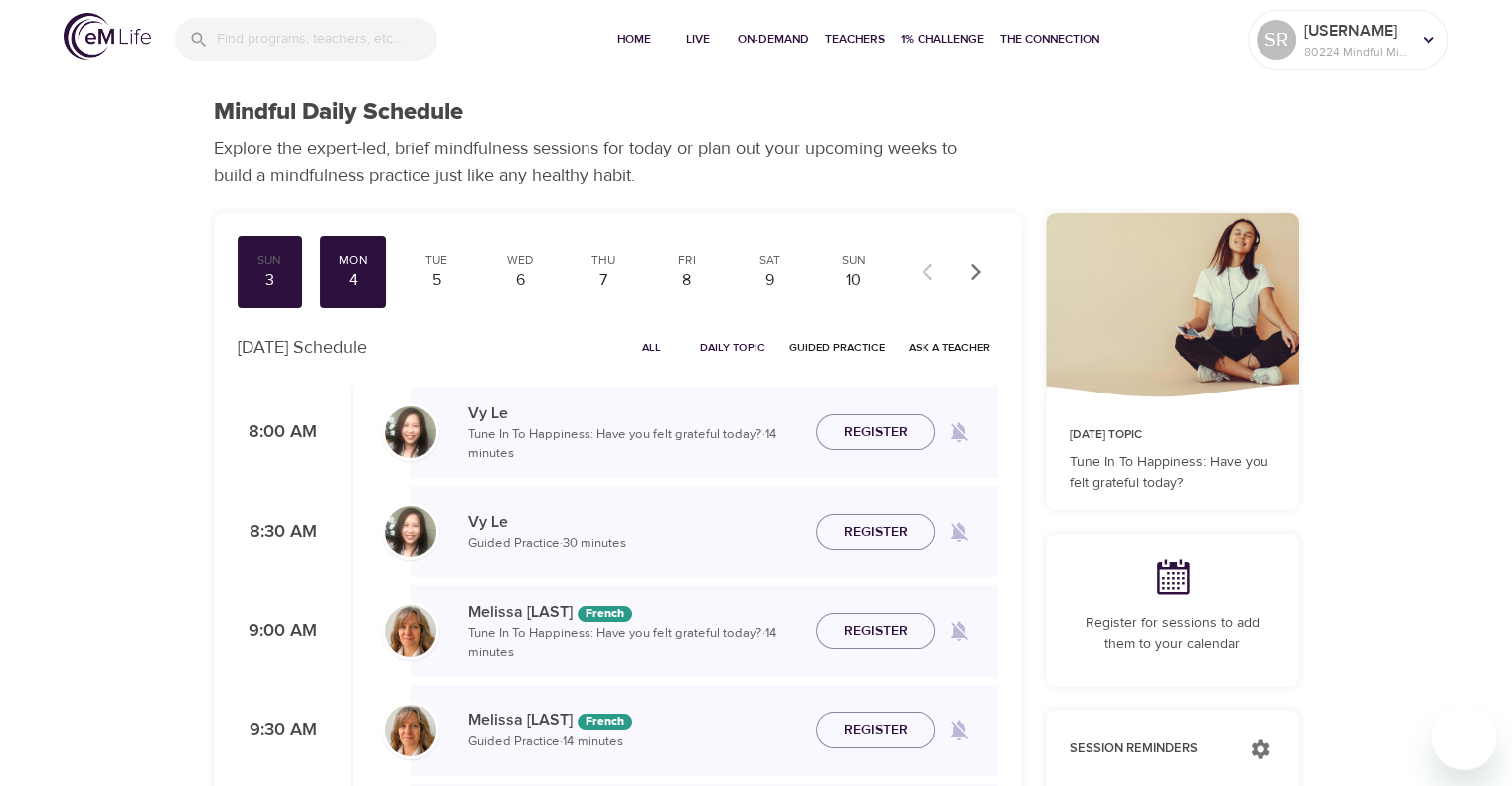 click on "Daily Topic" at bounding box center [733, 347] 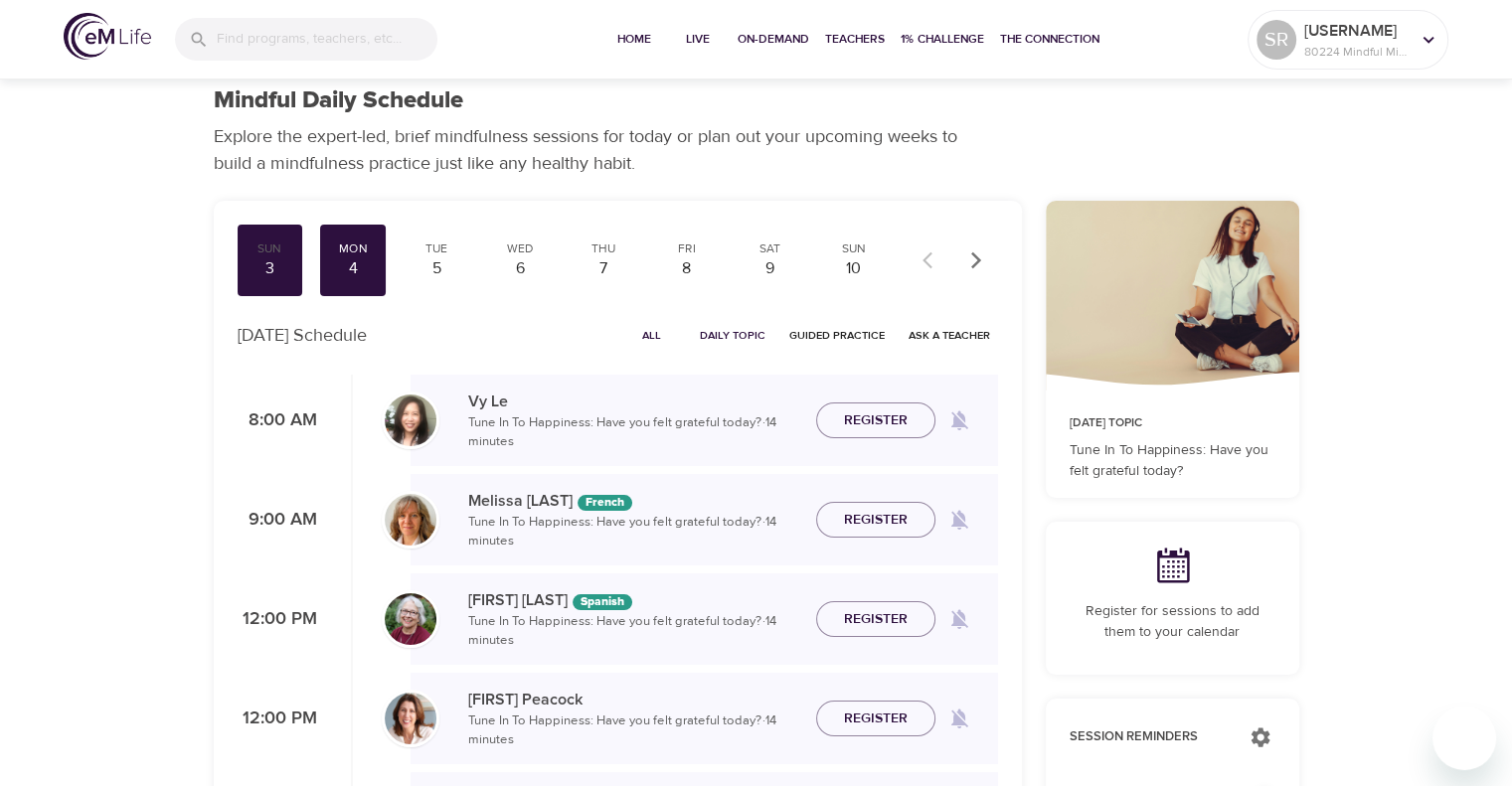 scroll, scrollTop: 0, scrollLeft: 0, axis: both 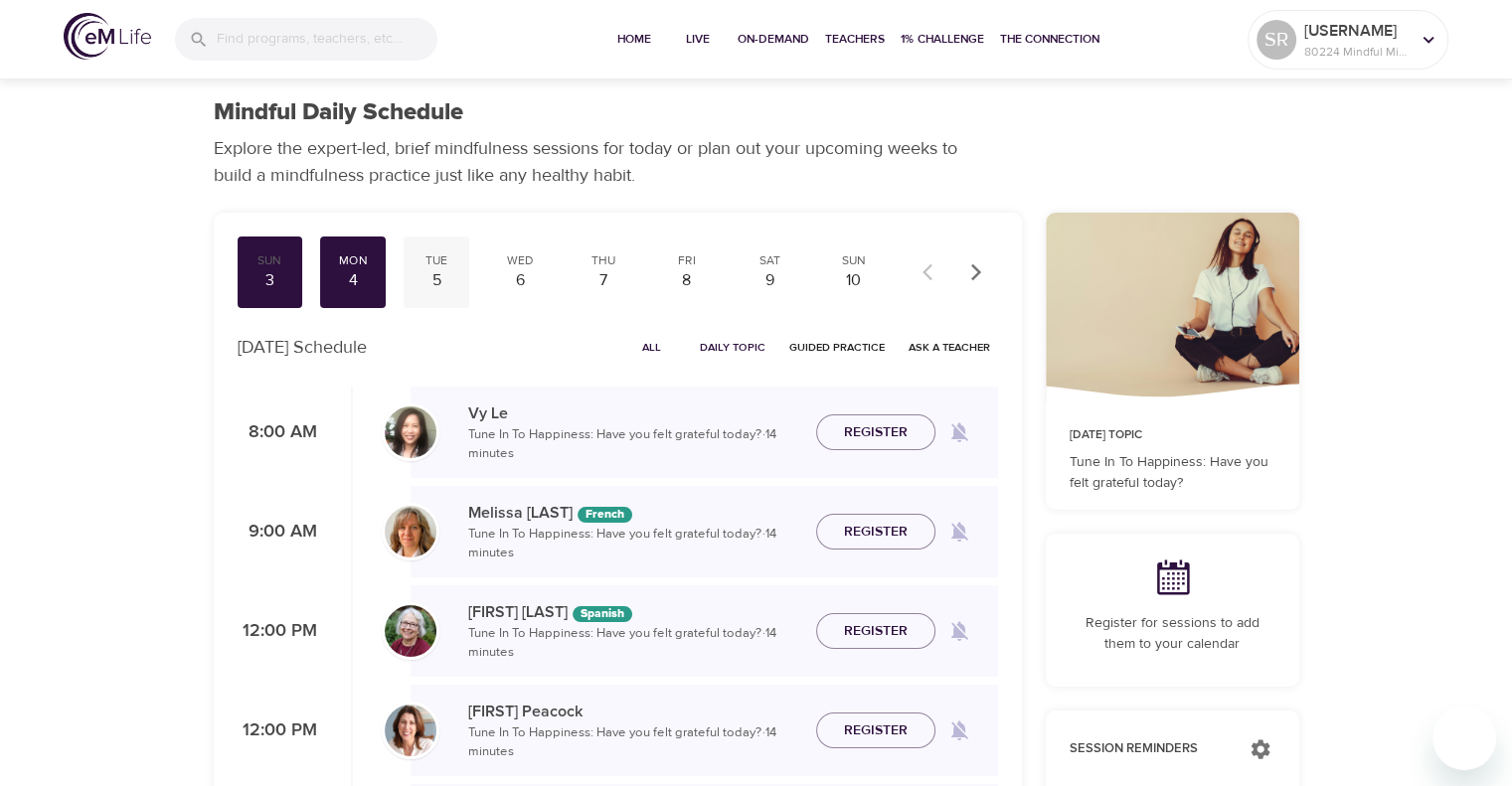 click on "5" at bounding box center [436, 280] 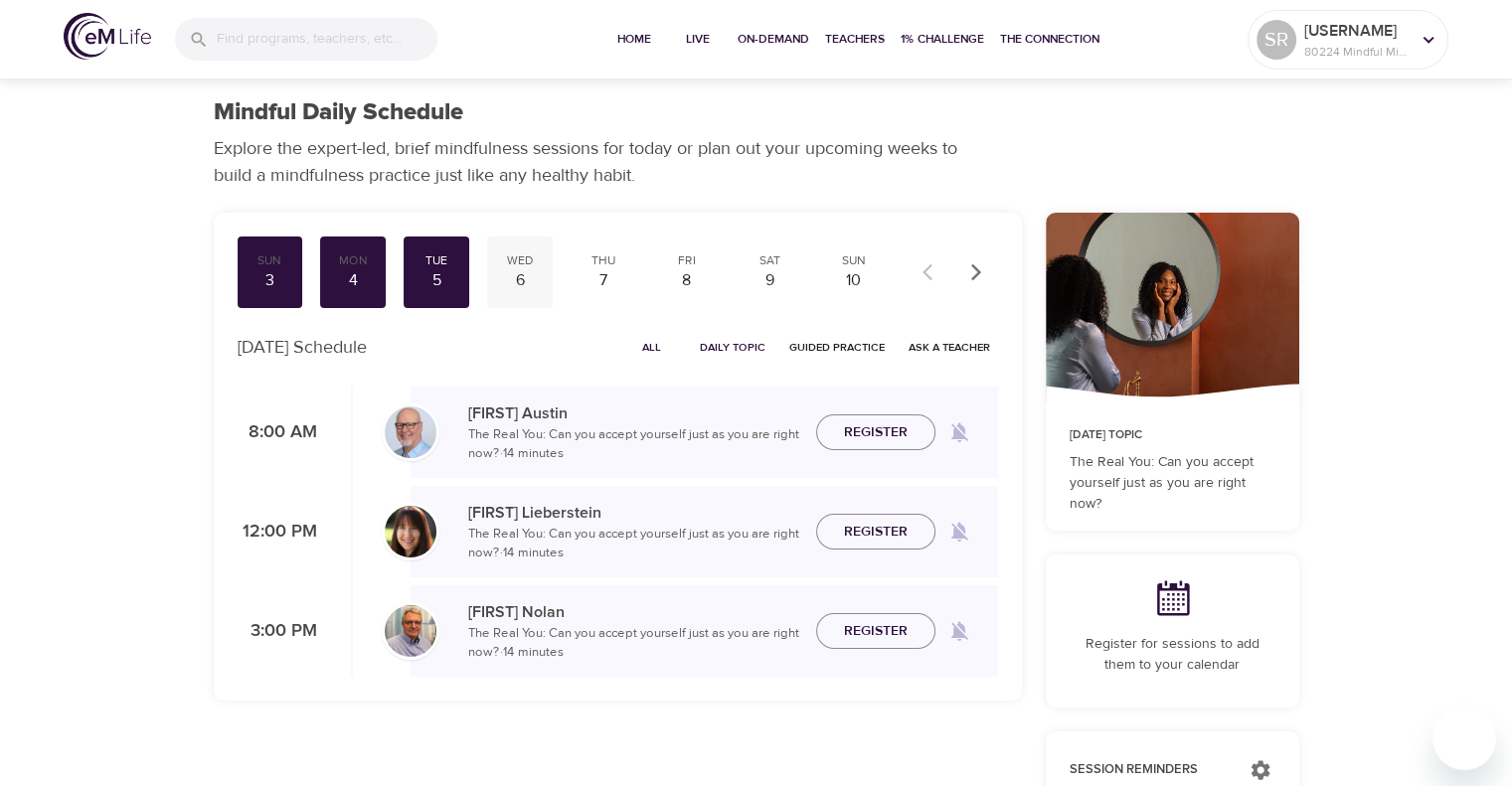 click on "Wed" at bounding box center [520, 260] 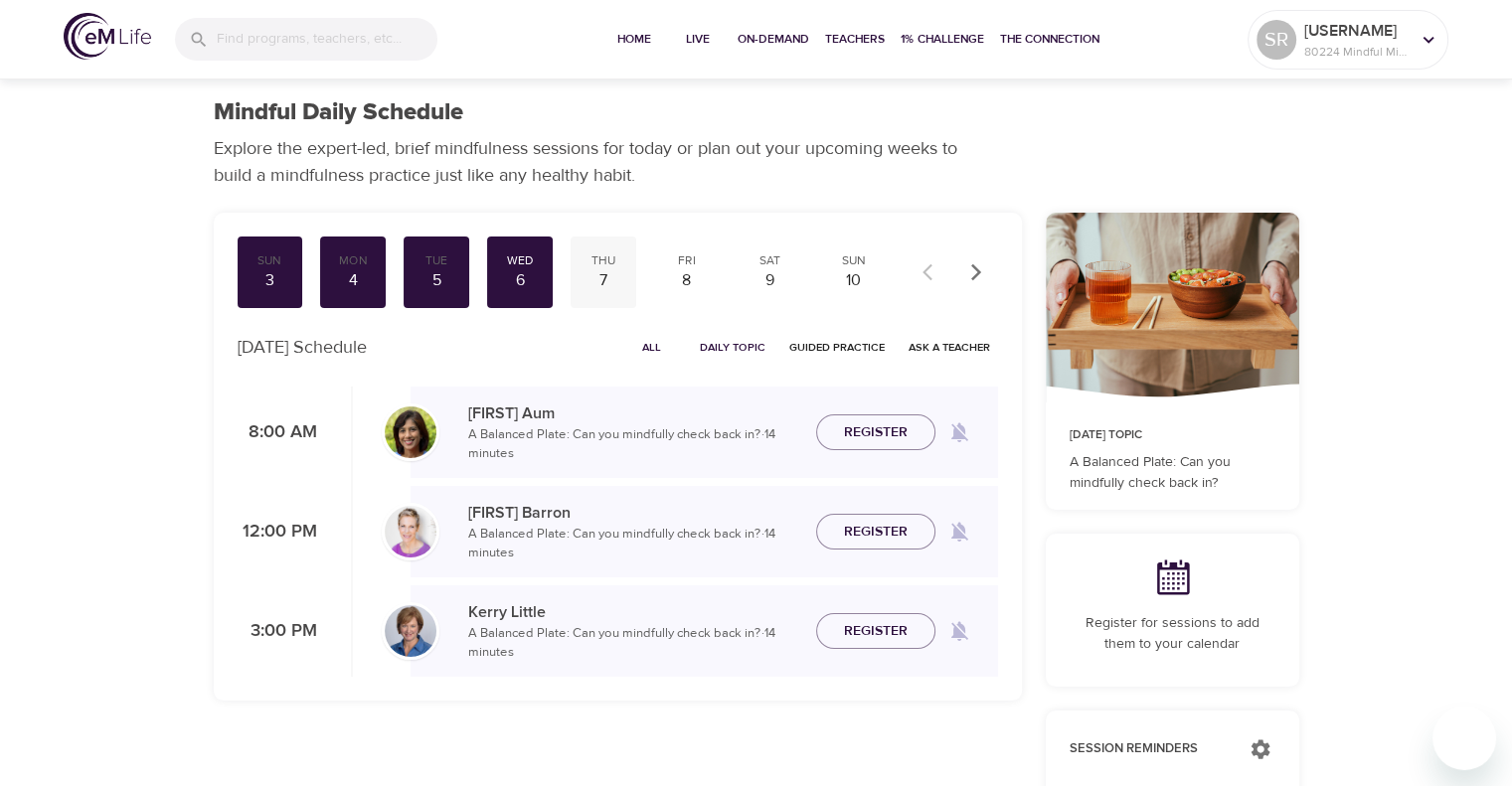 click on "Thu" at bounding box center [603, 260] 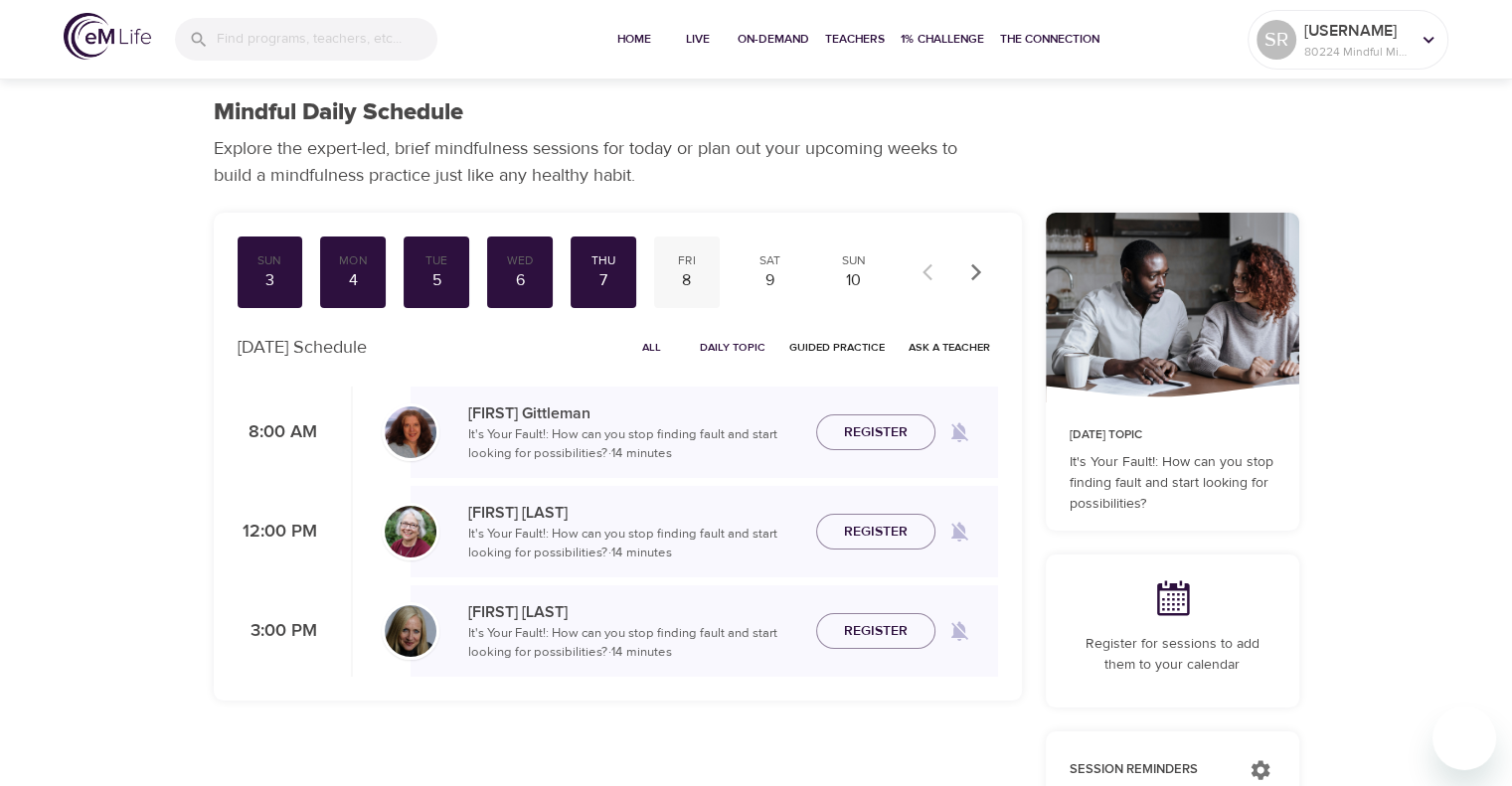 click on "Fri" at bounding box center [687, 260] 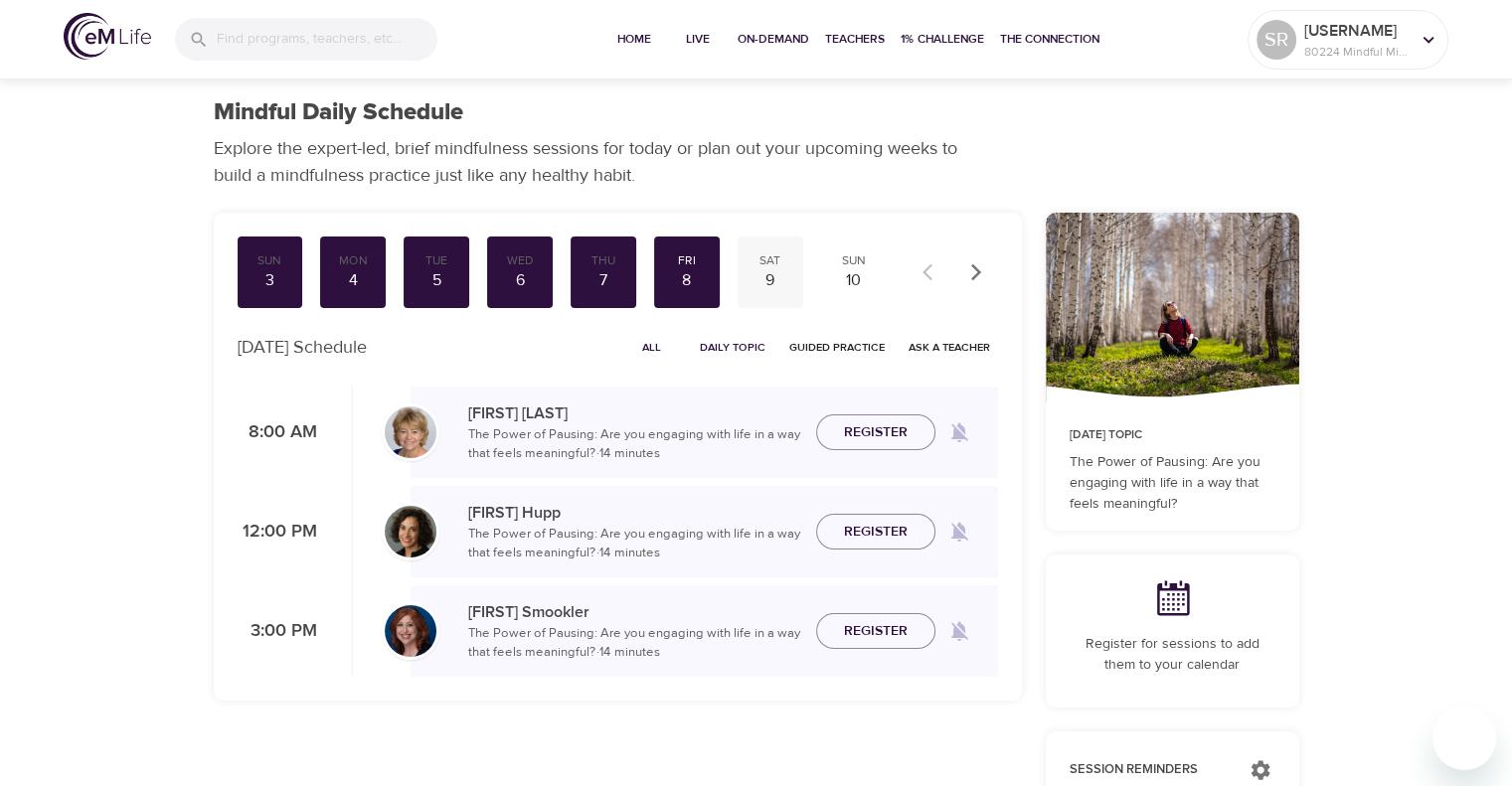 click on "9" at bounding box center [770, 280] 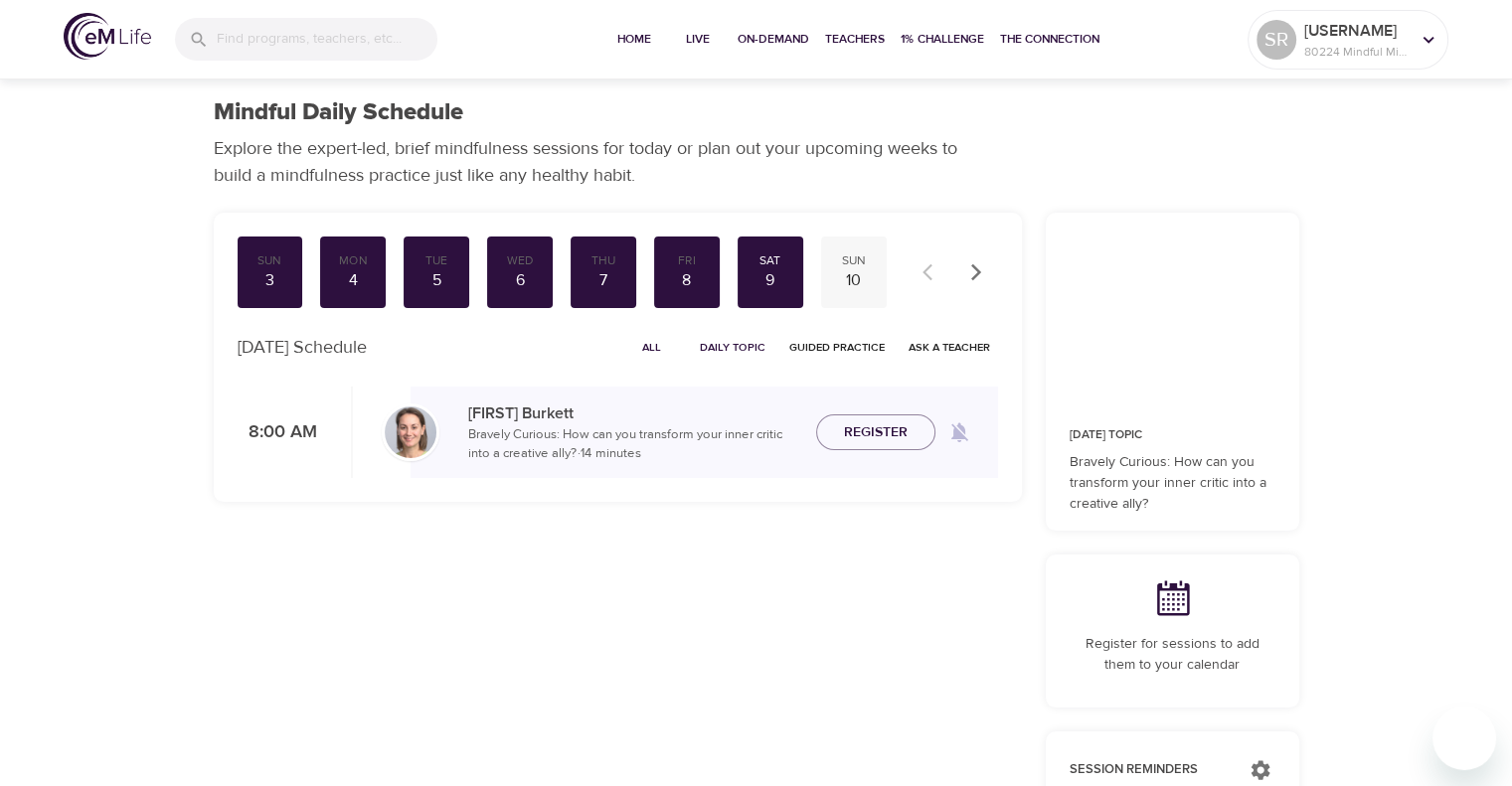 click on "10" at bounding box center [854, 280] 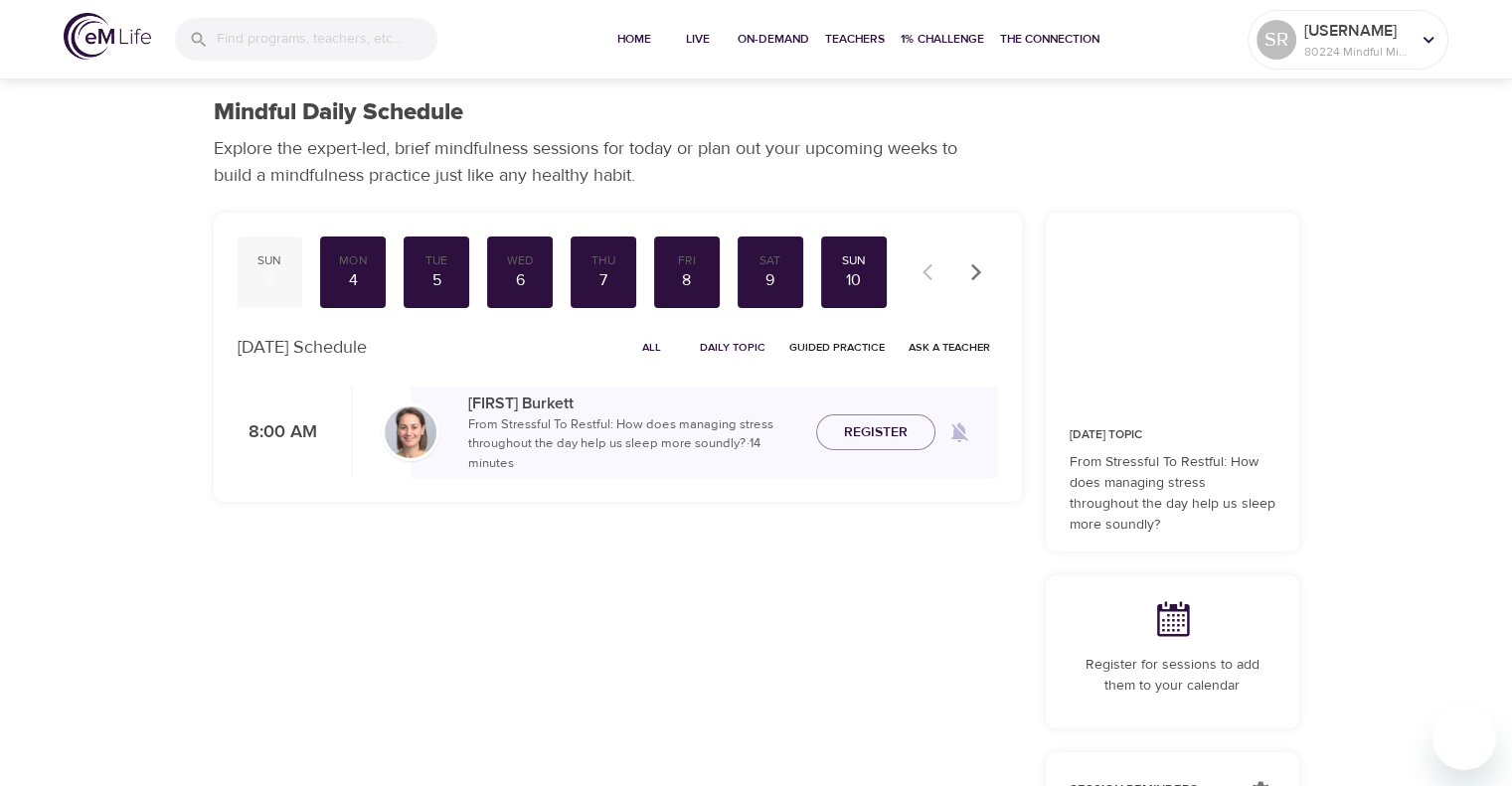 click on "Sun" at bounding box center [270, 260] 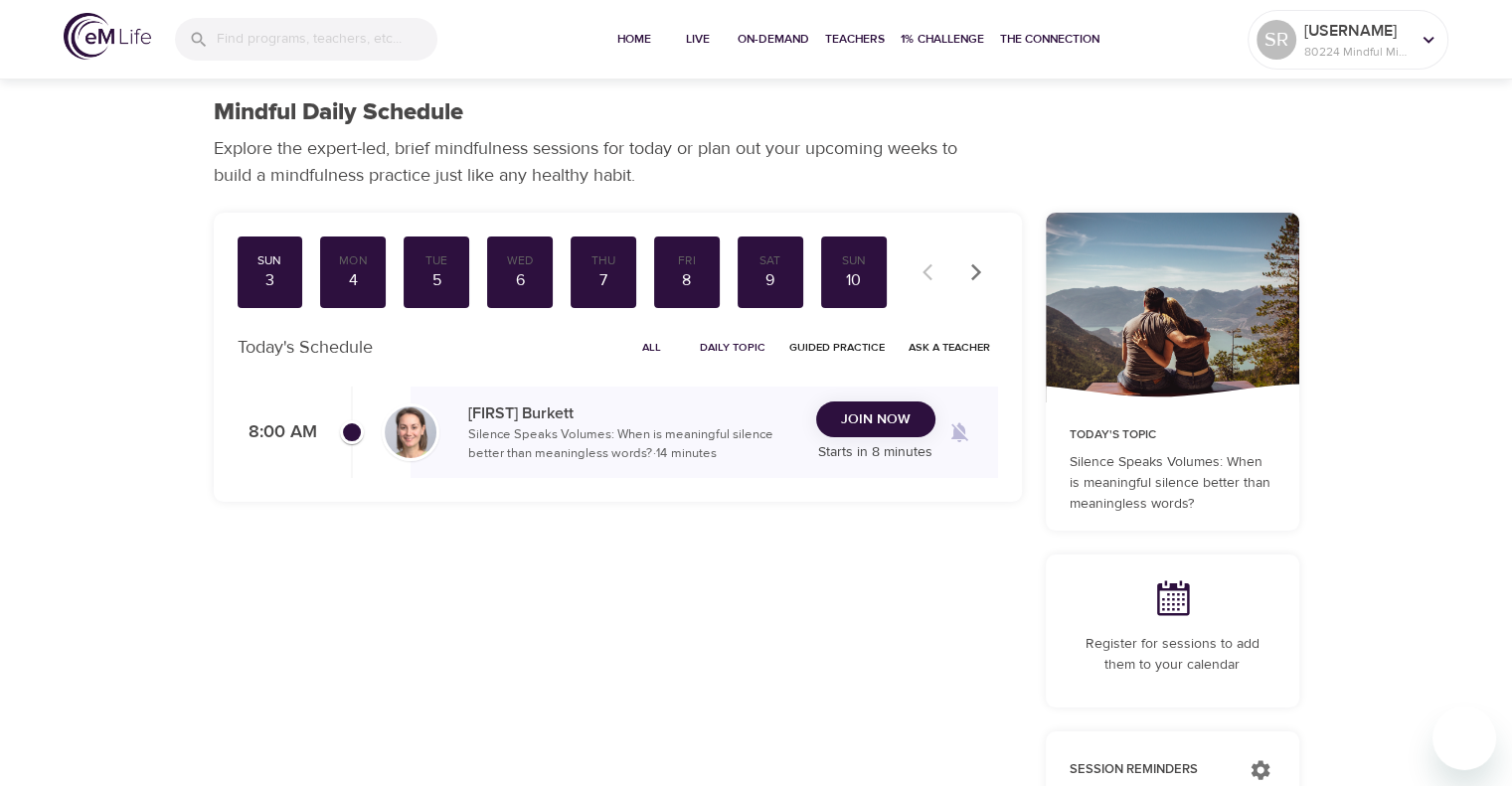 click on "Sun 3 Mon 4 Tue 5 Wed 6 Thu 7 Fri 8 Sat 9 Sun 10 Mon 11 Tue 12 Wed 13 Thu 14 Fri 15 Sat 16 Sun 17 Mon 18 Tue 19 Wed 20 Thu 21 Fri 22 Sat 23 Sun 24 Mon 25 Tue 26 Wed 27 Thu 28 Fri 29 Sat 30 Sun 31 Mon 1 Today's Schedule All Daily Topic Guided Practice Ask a Teacher 8:00 AM [FIRST]   [LAST] Silence Speaks Volumes: When is meaningful silence better than meaningless words?  ·  14 minutes Join Now Starts in 8 minutes" at bounding box center [617, 743] 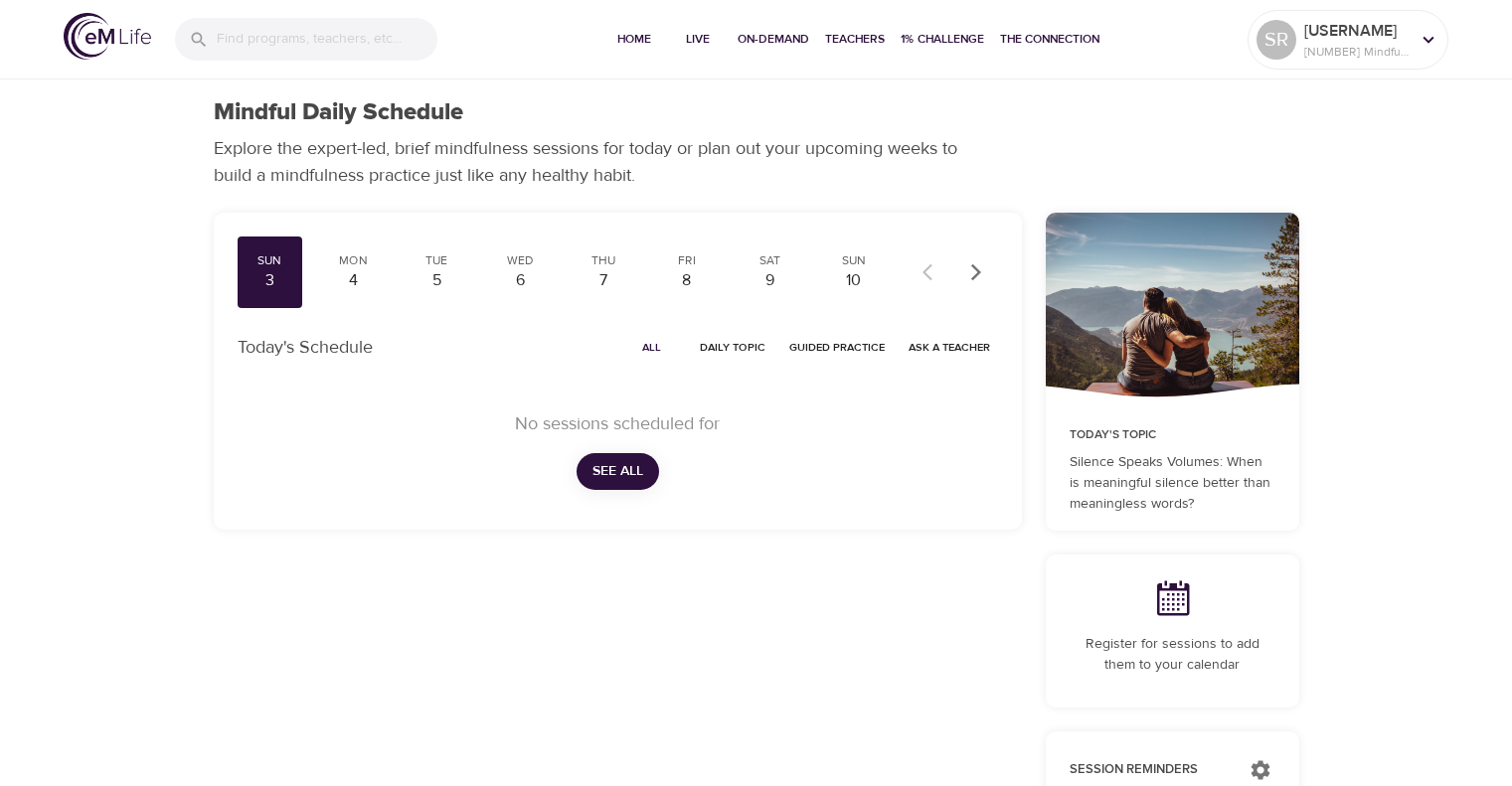 scroll, scrollTop: 0, scrollLeft: 0, axis: both 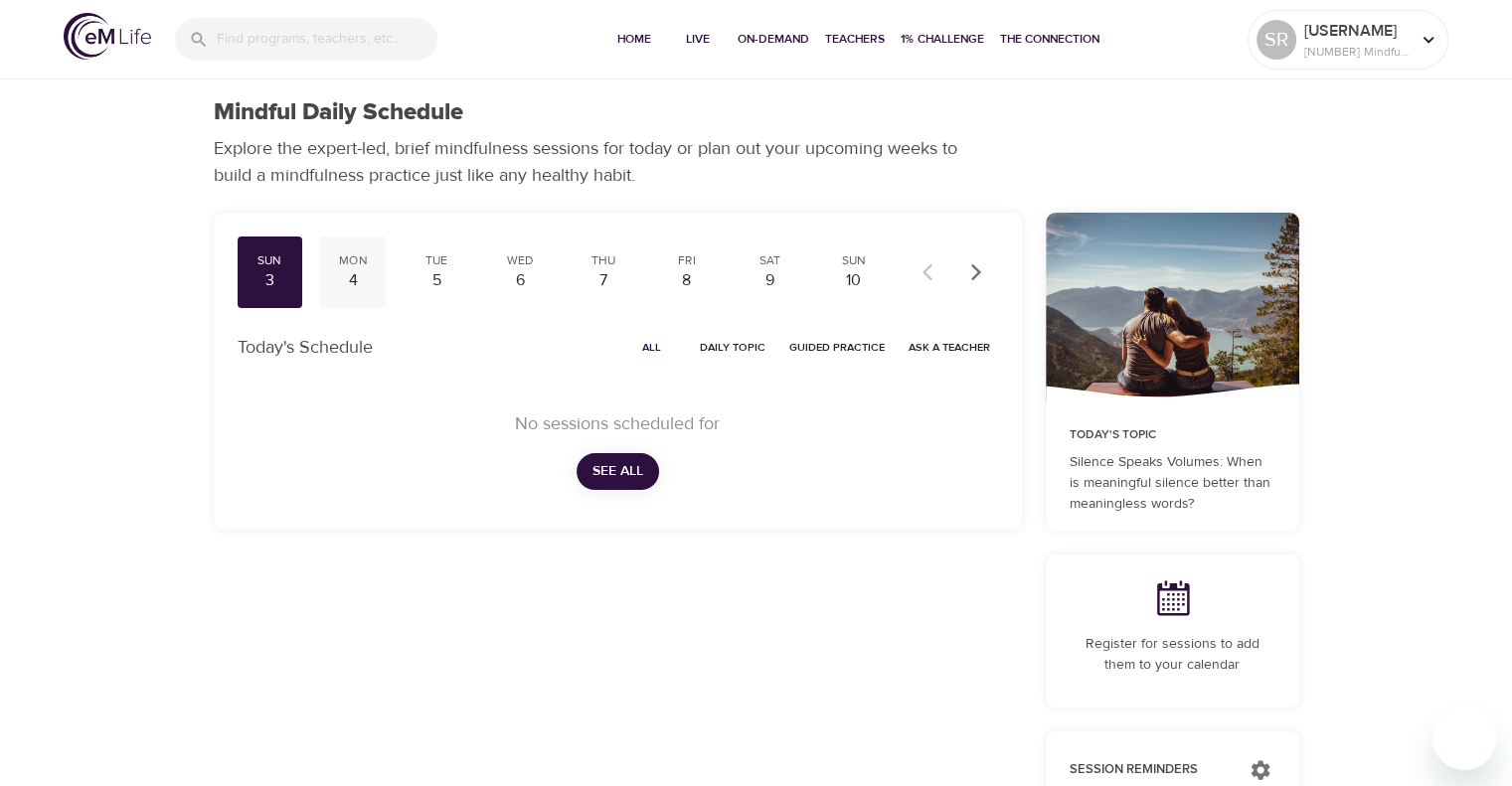 click on "4" at bounding box center [353, 280] 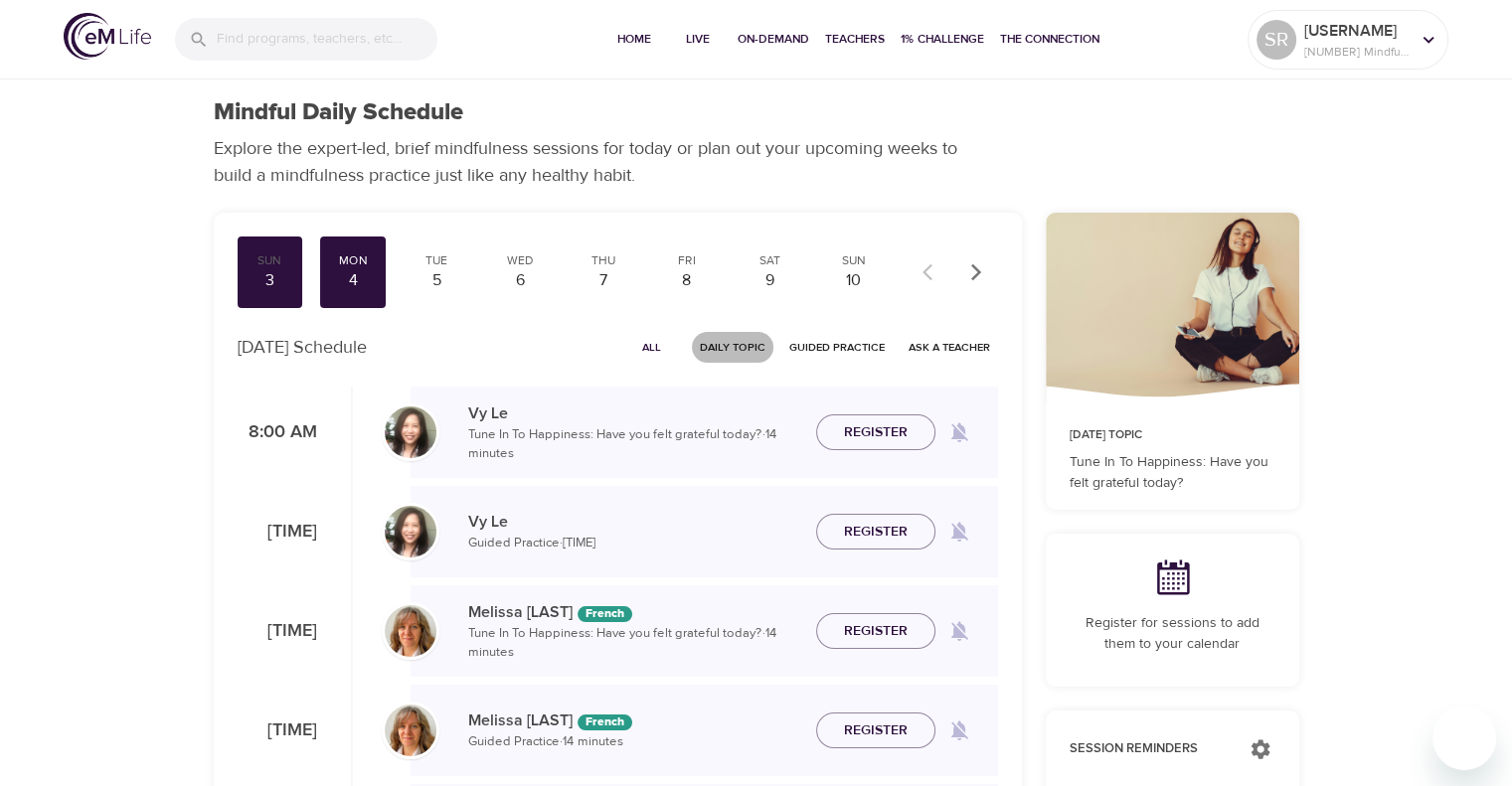 click on "Daily Topic" at bounding box center [733, 347] 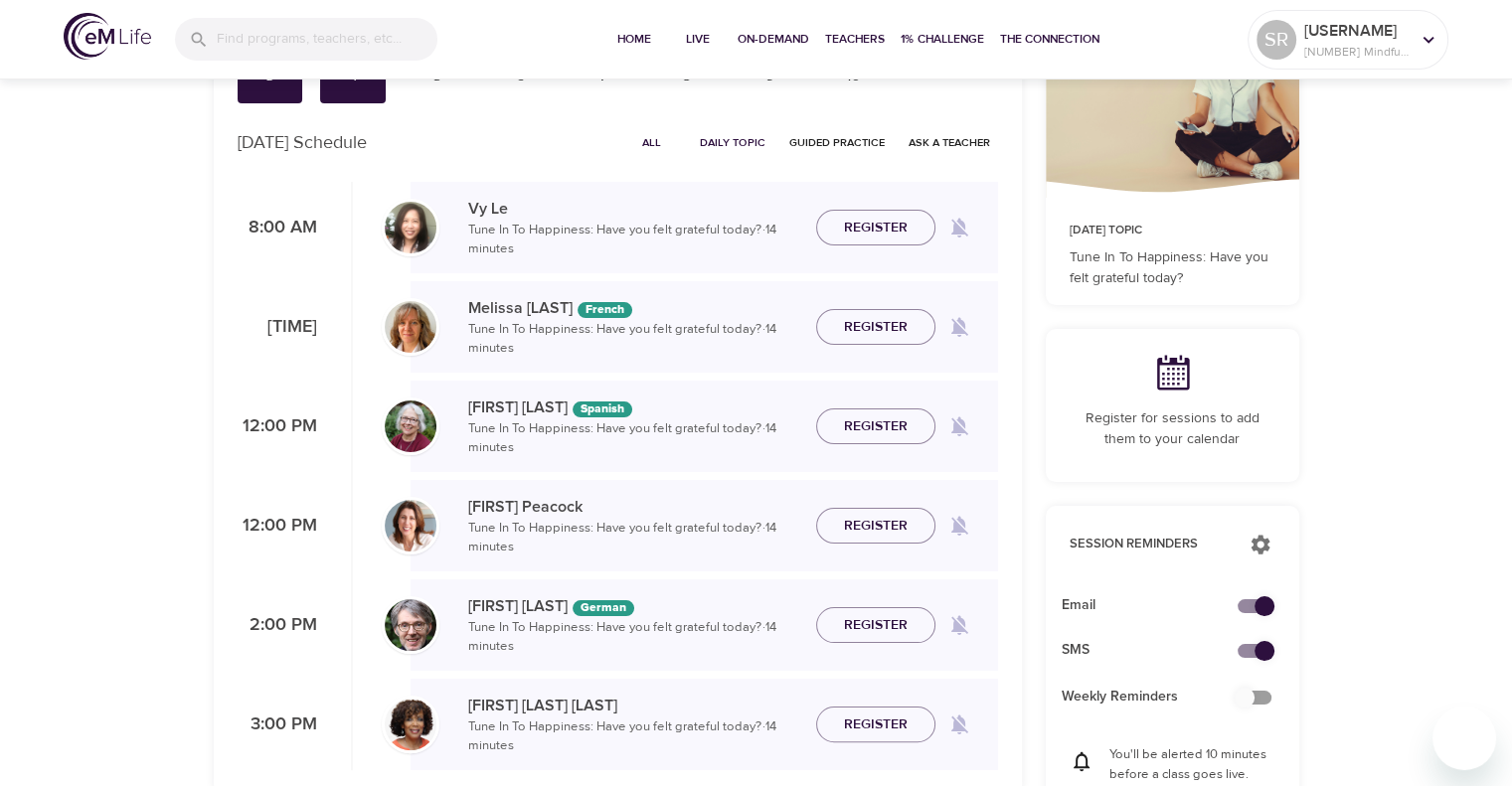 scroll, scrollTop: 0, scrollLeft: 0, axis: both 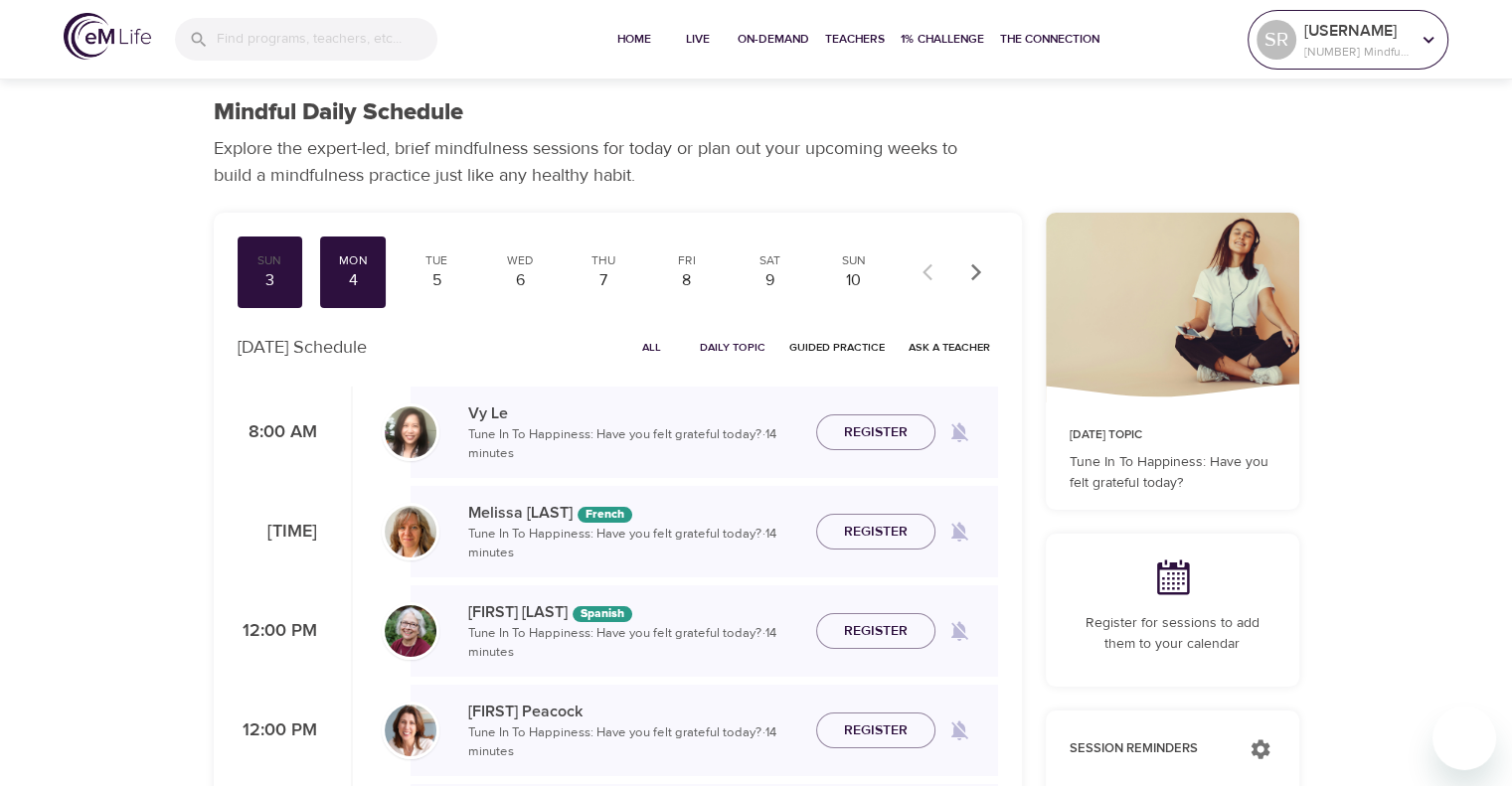 click at bounding box center (1428, 40) 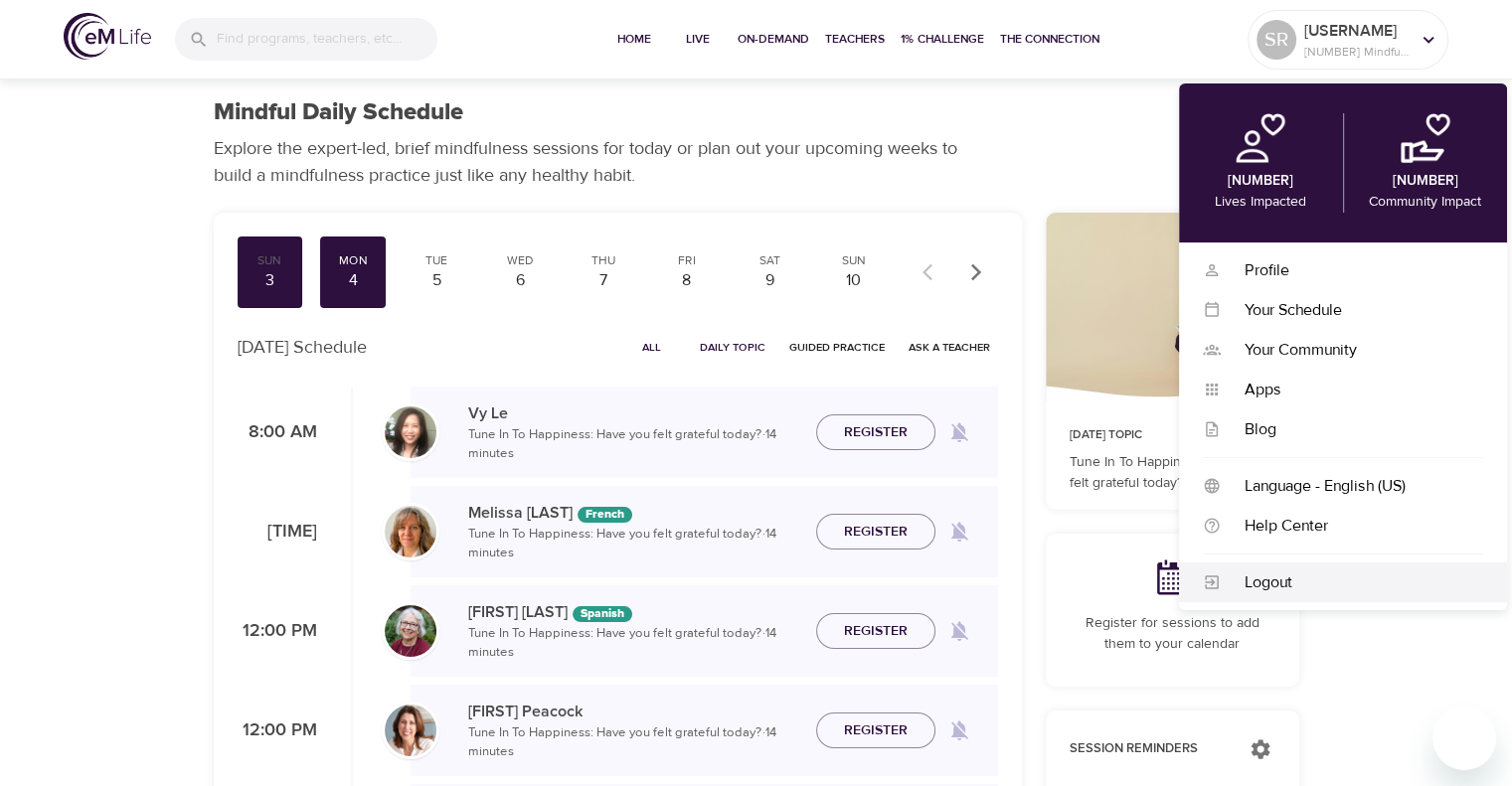 click on "Logout" at bounding box center (1352, 582) 